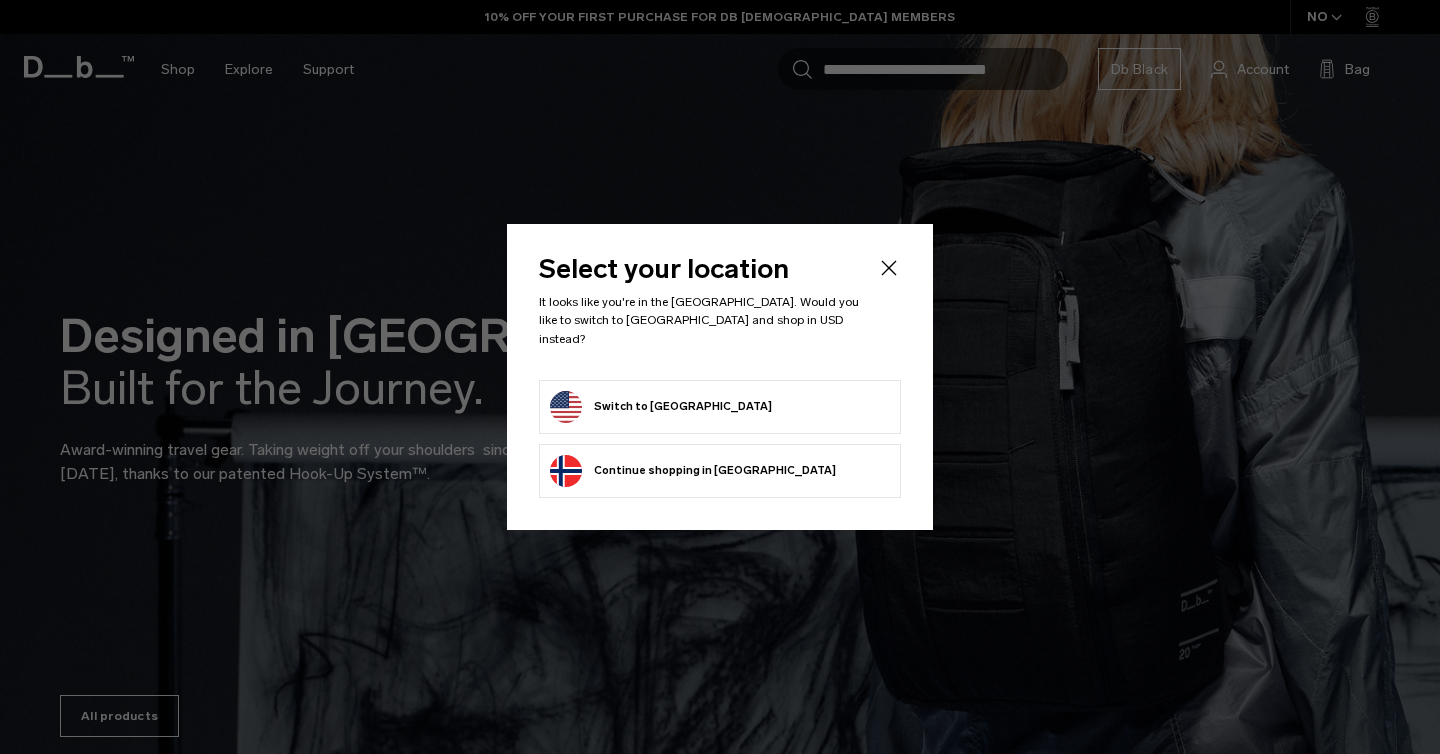 scroll, scrollTop: 0, scrollLeft: 0, axis: both 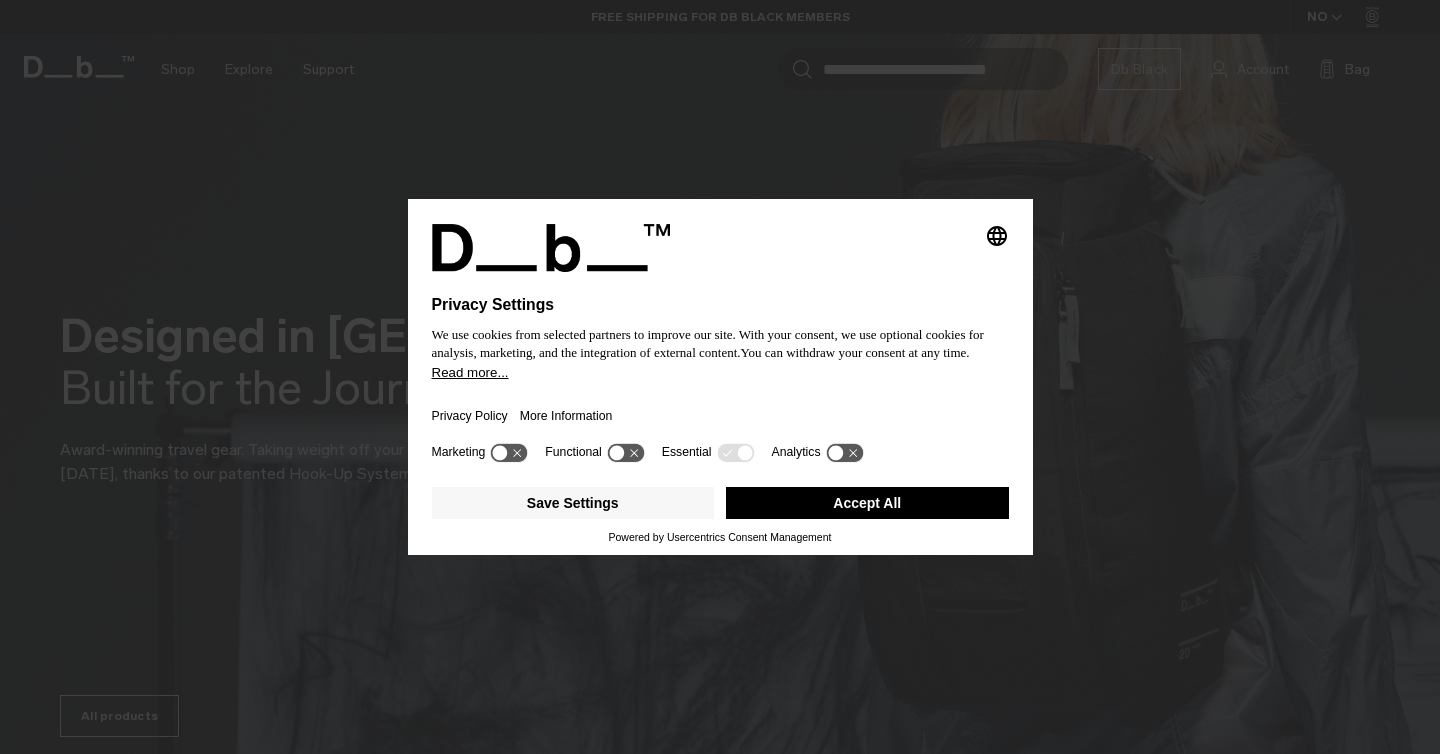click on "Accept All" at bounding box center (867, 503) 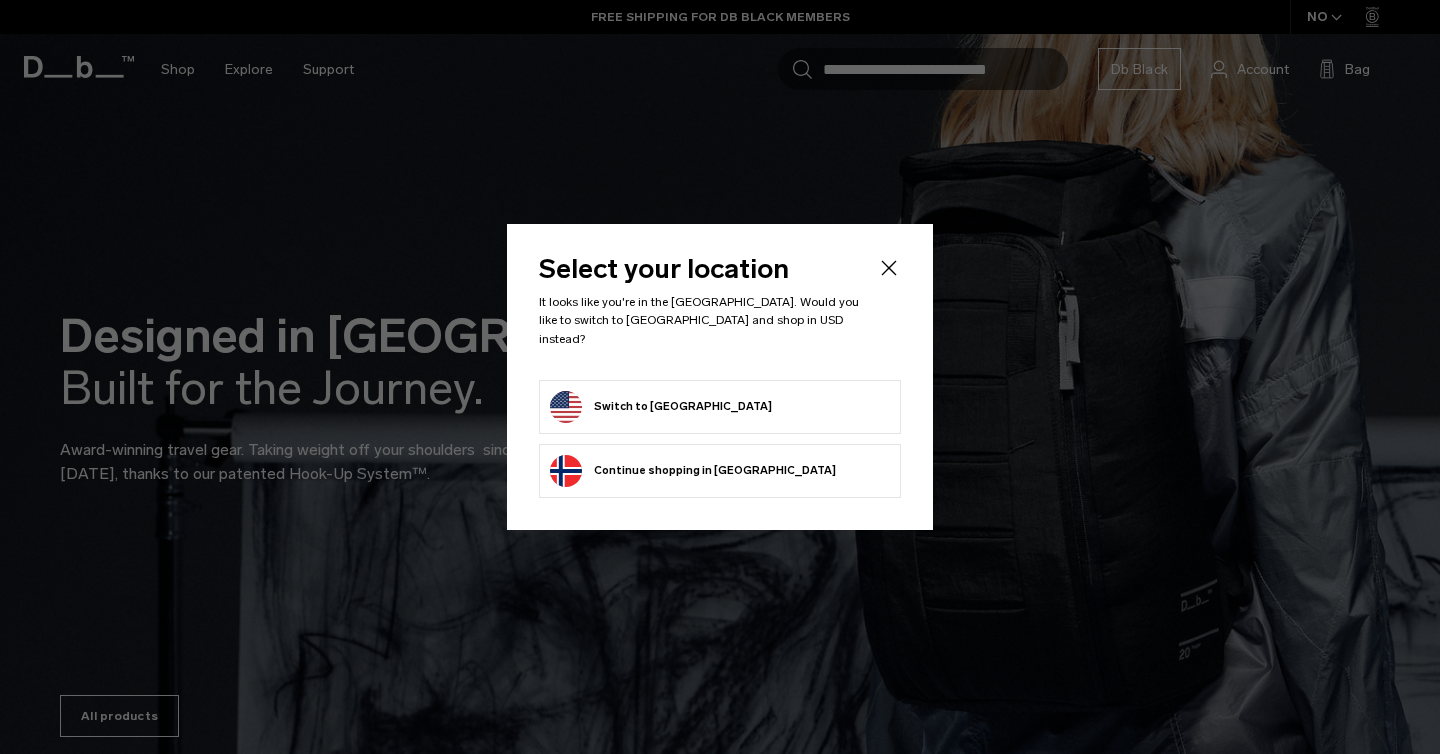 click on "Switch to United States" at bounding box center (661, 407) 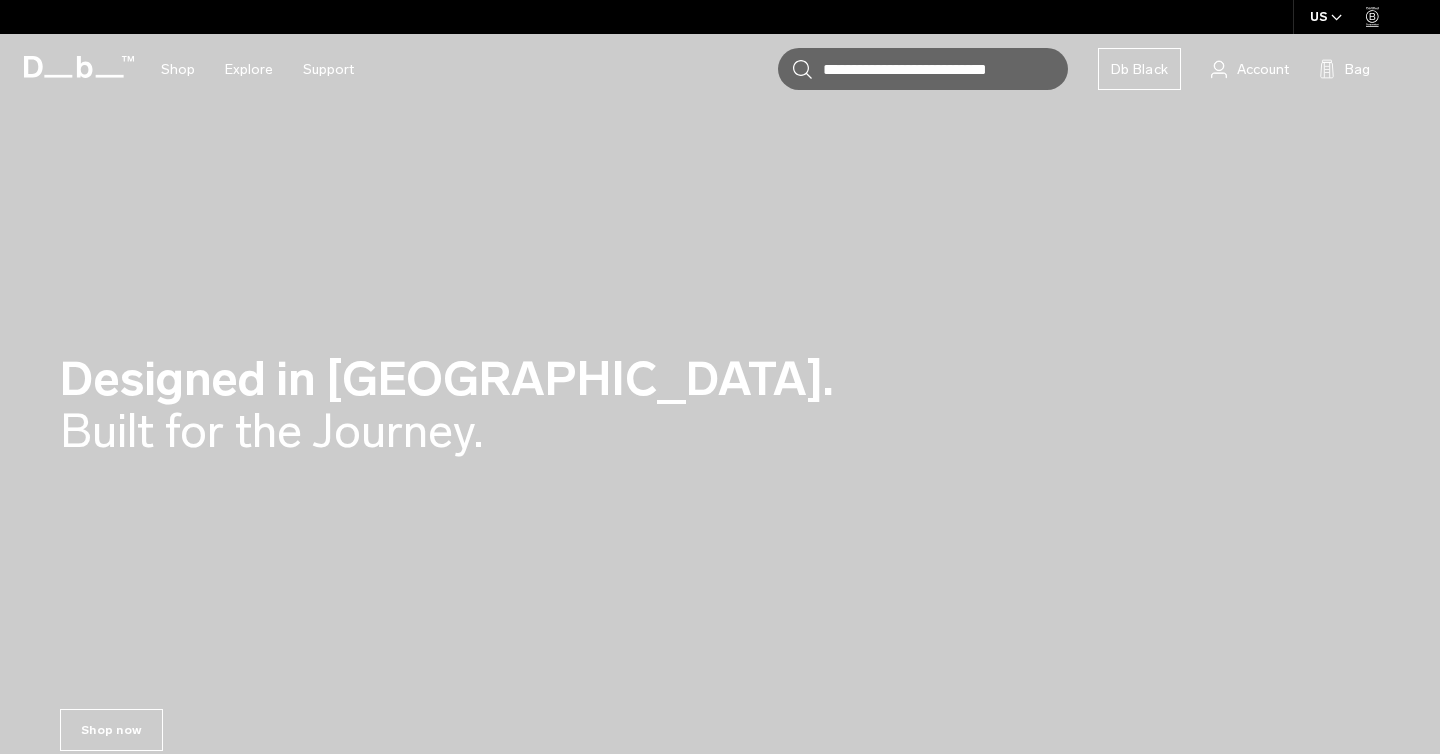 scroll, scrollTop: 0, scrollLeft: 0, axis: both 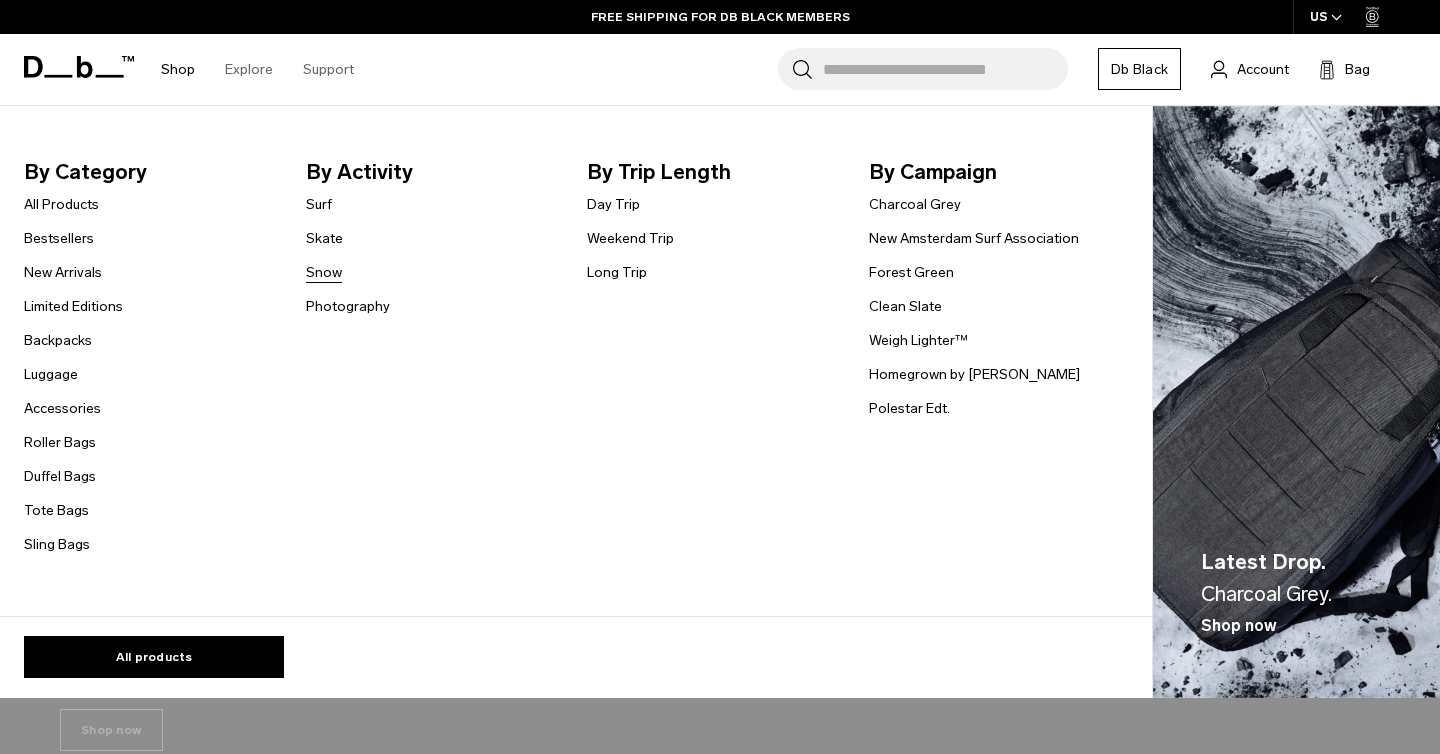 click on "Snow" at bounding box center [324, 272] 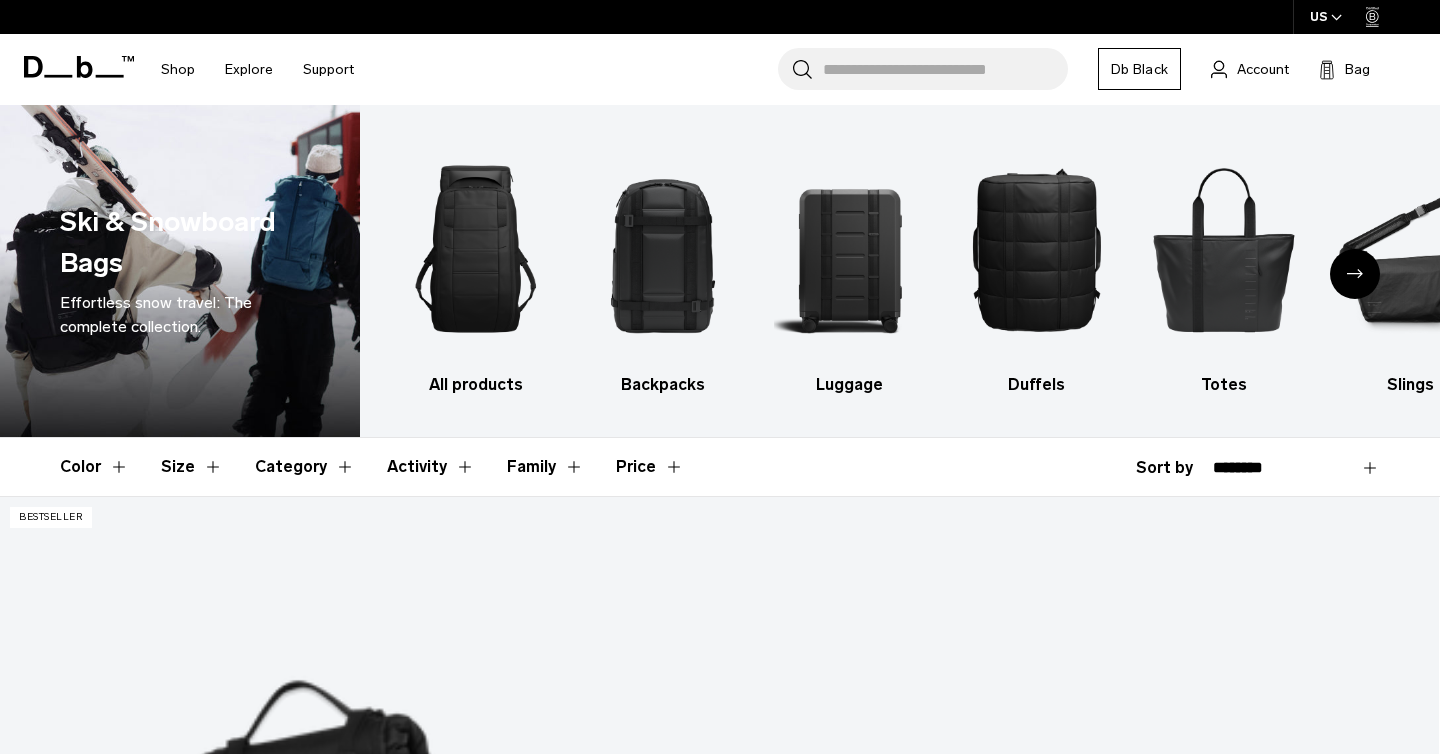 scroll, scrollTop: 276, scrollLeft: 0, axis: vertical 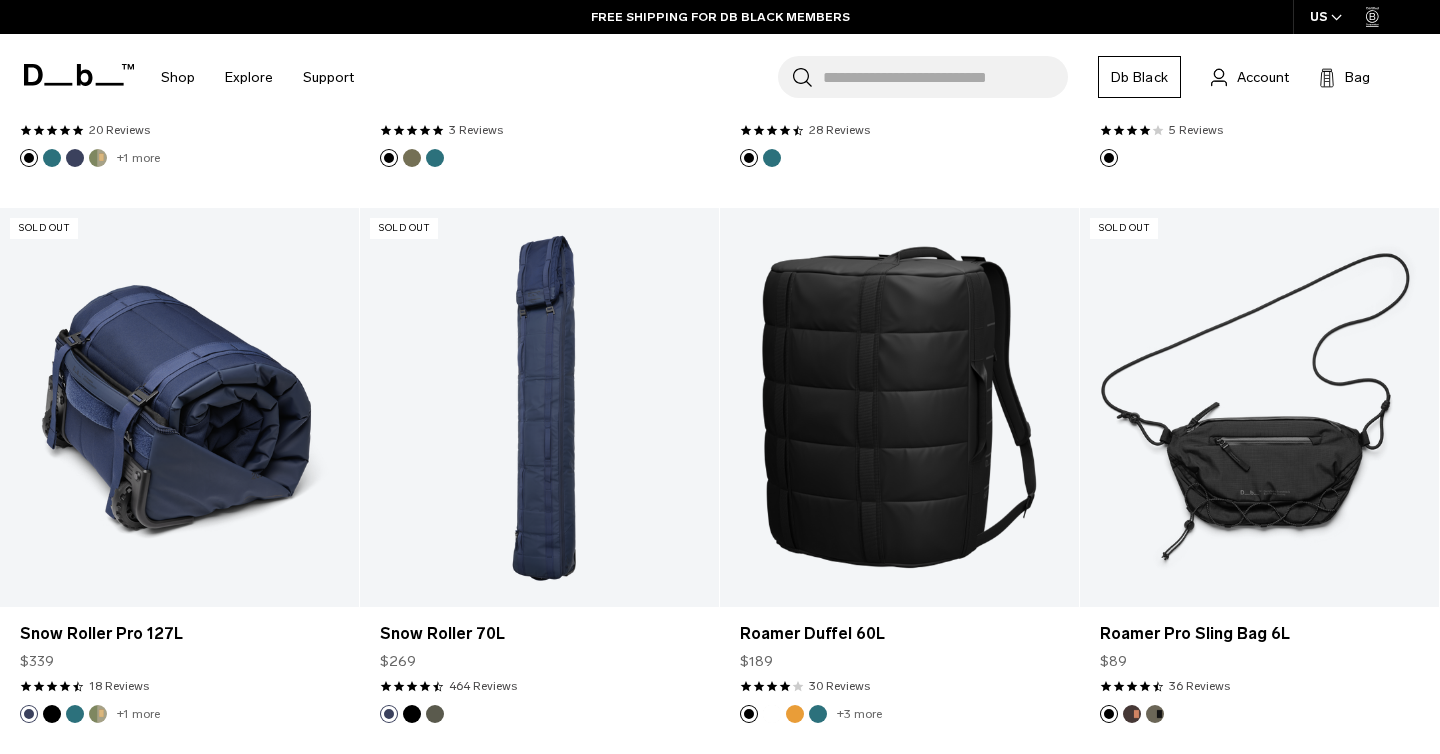 click at bounding box center [179, 407] 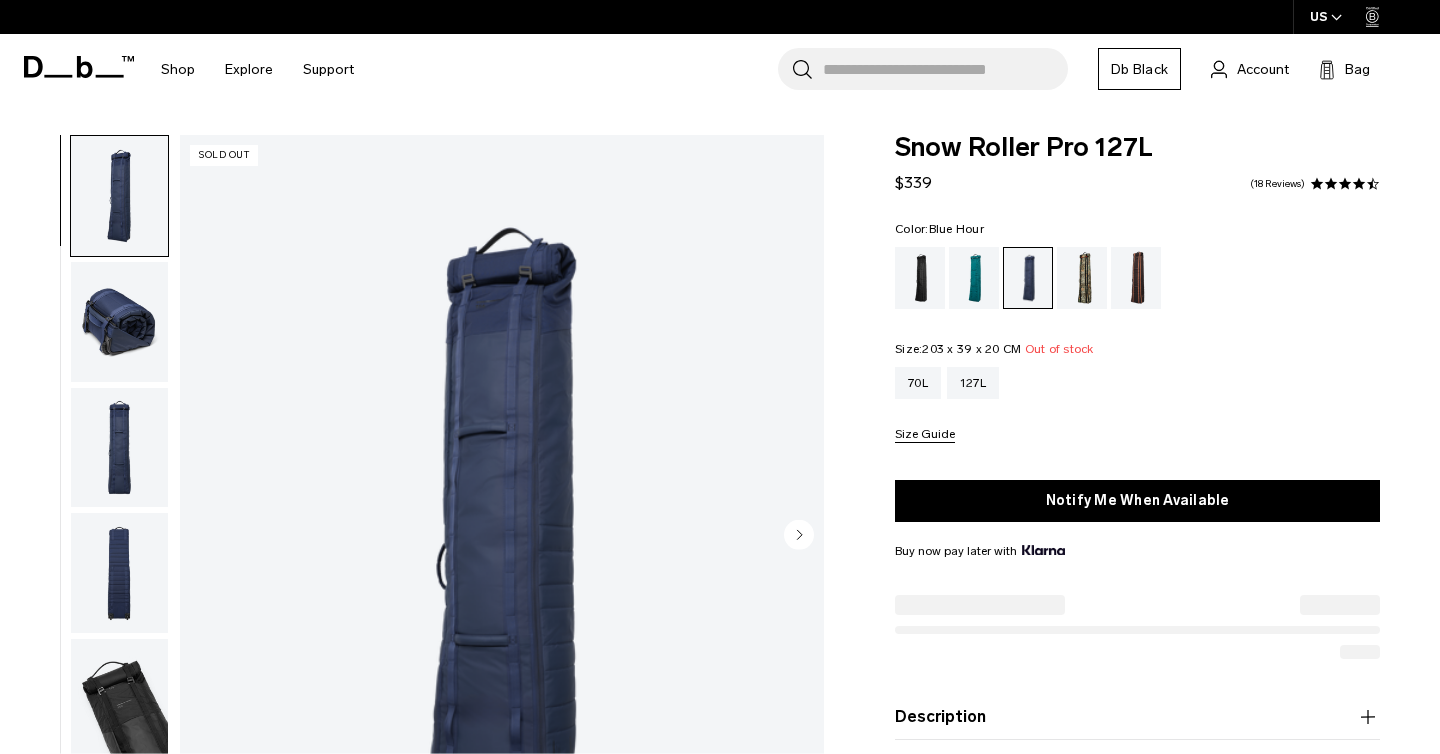 scroll, scrollTop: 0, scrollLeft: 0, axis: both 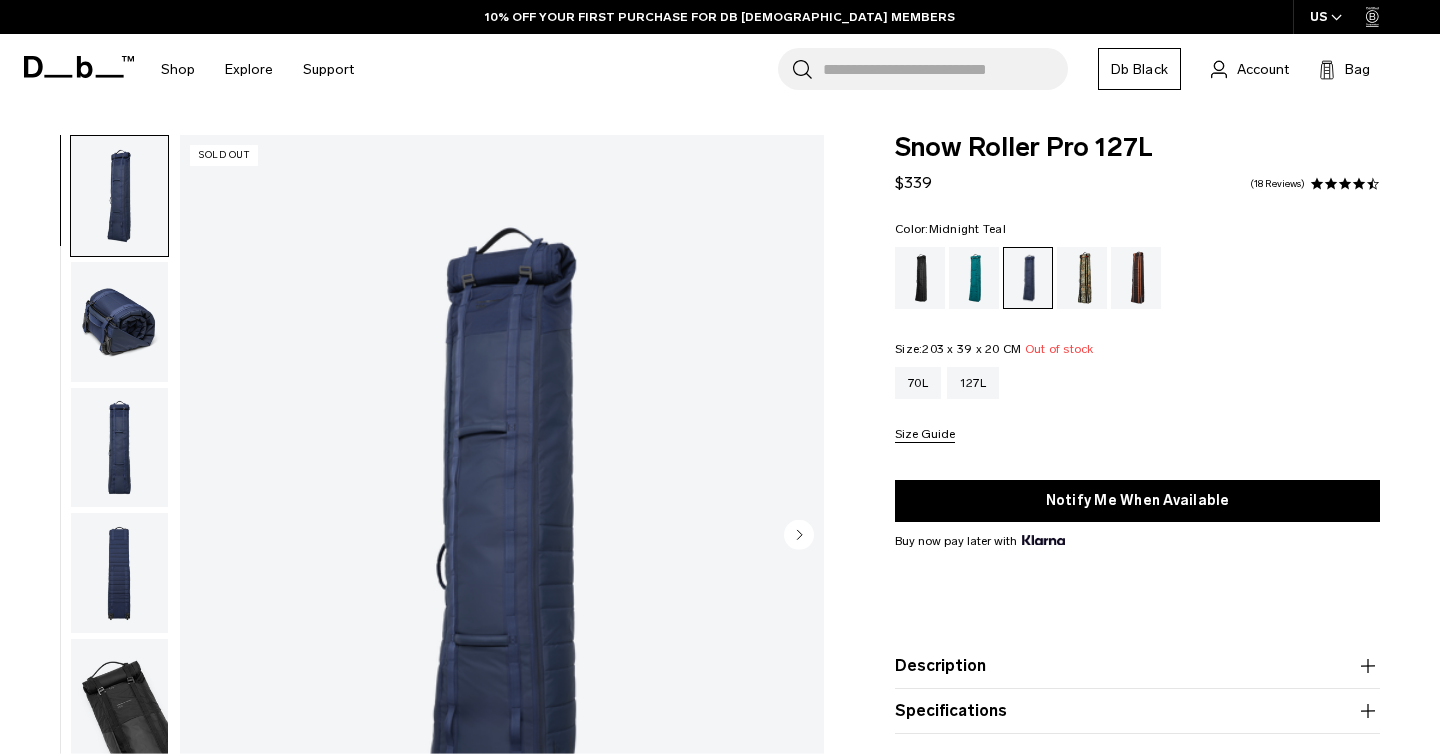 click at bounding box center (974, 278) 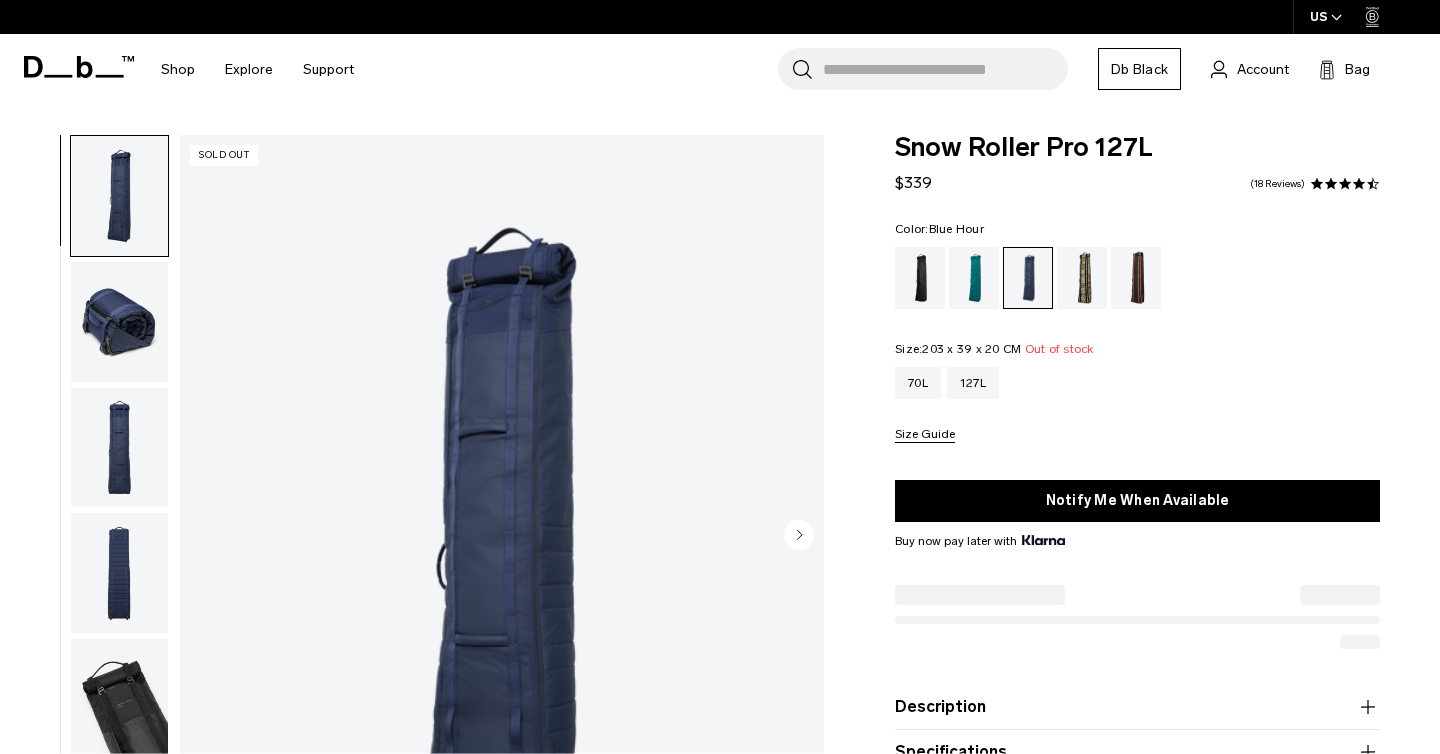 scroll, scrollTop: 0, scrollLeft: 0, axis: both 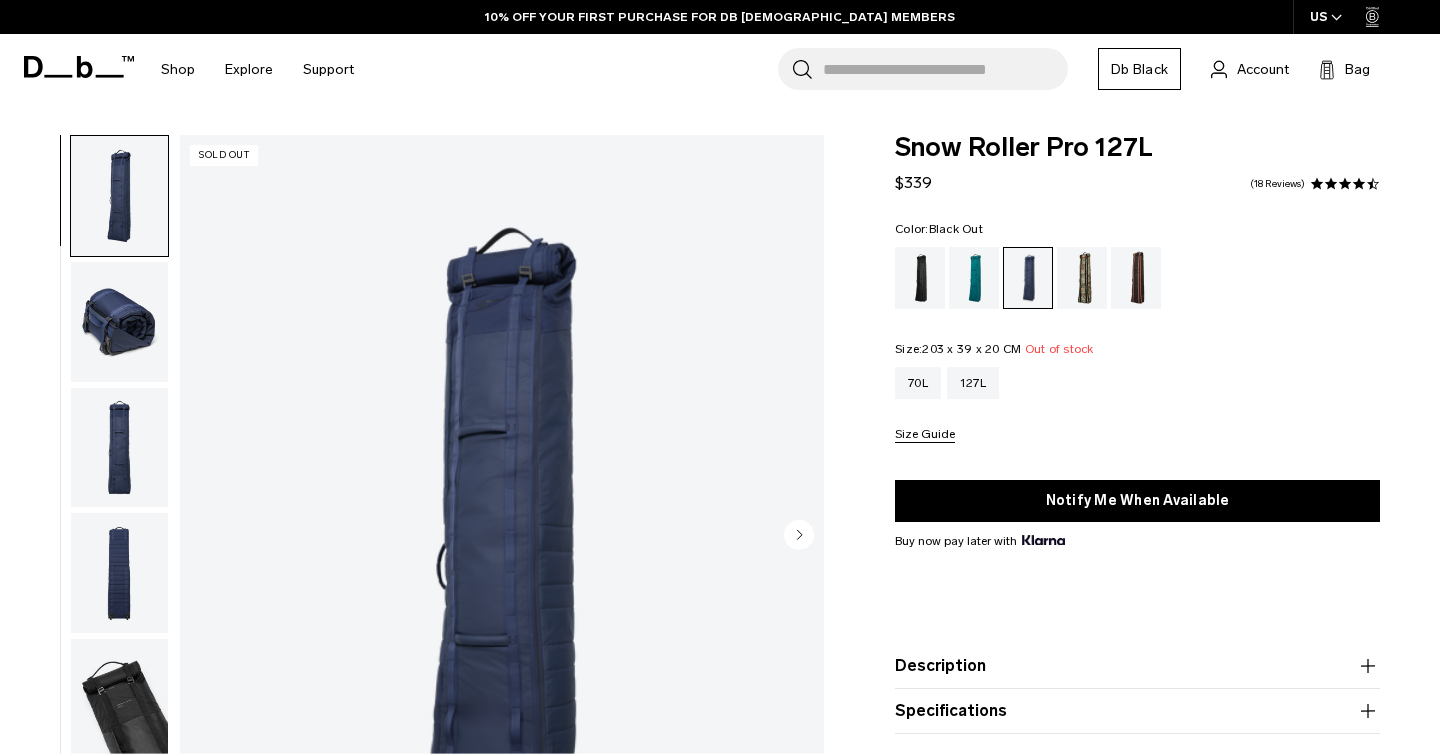click at bounding box center [920, 278] 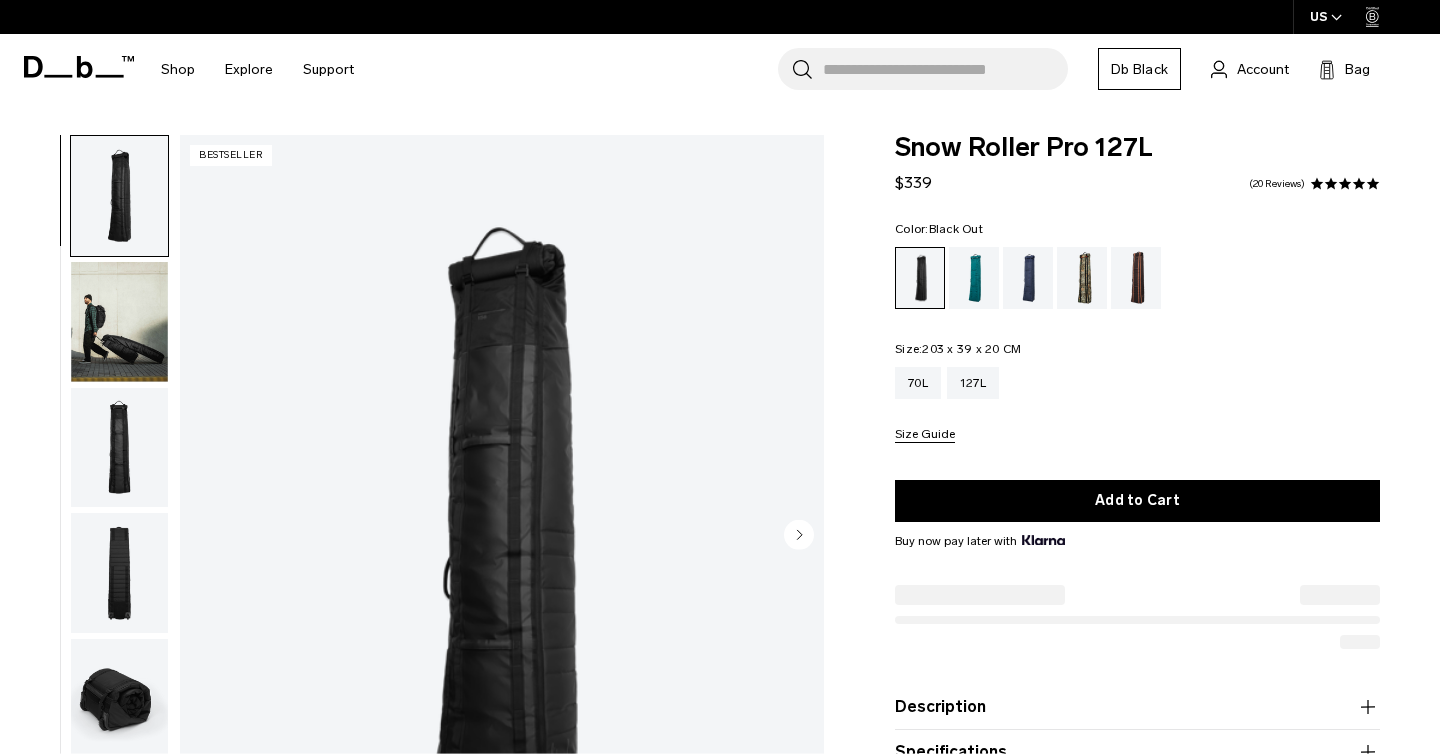 scroll, scrollTop: 61, scrollLeft: 0, axis: vertical 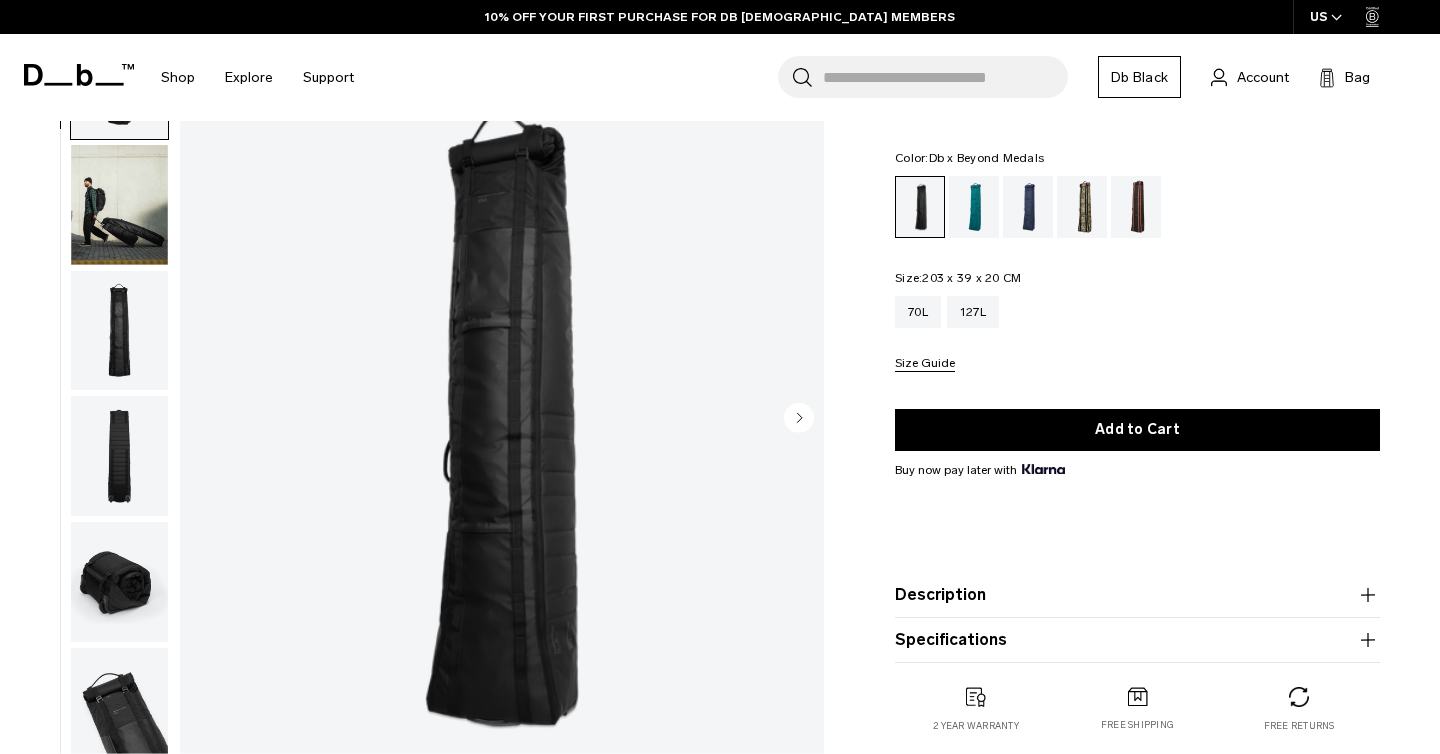 click at bounding box center [1028, 207] 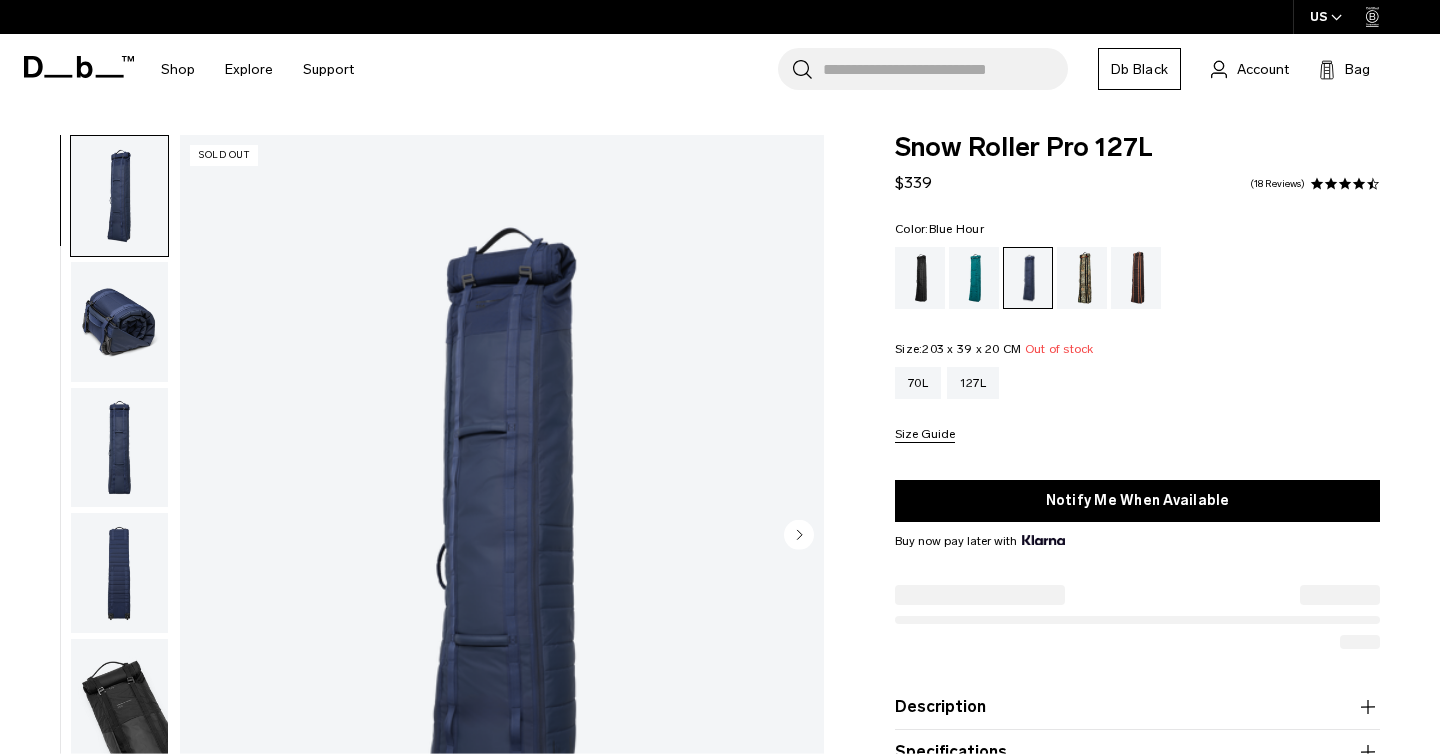 scroll, scrollTop: 0, scrollLeft: 0, axis: both 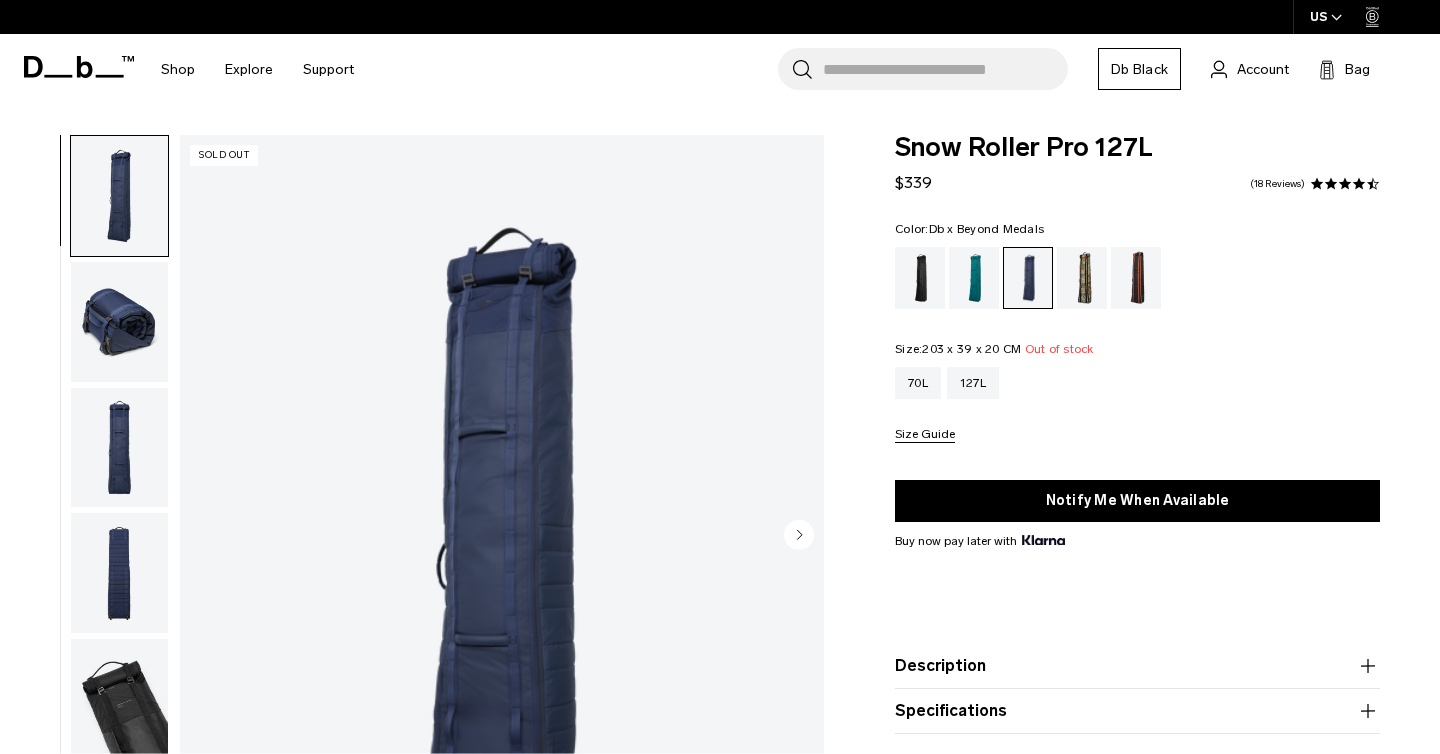 click at bounding box center (1082, 278) 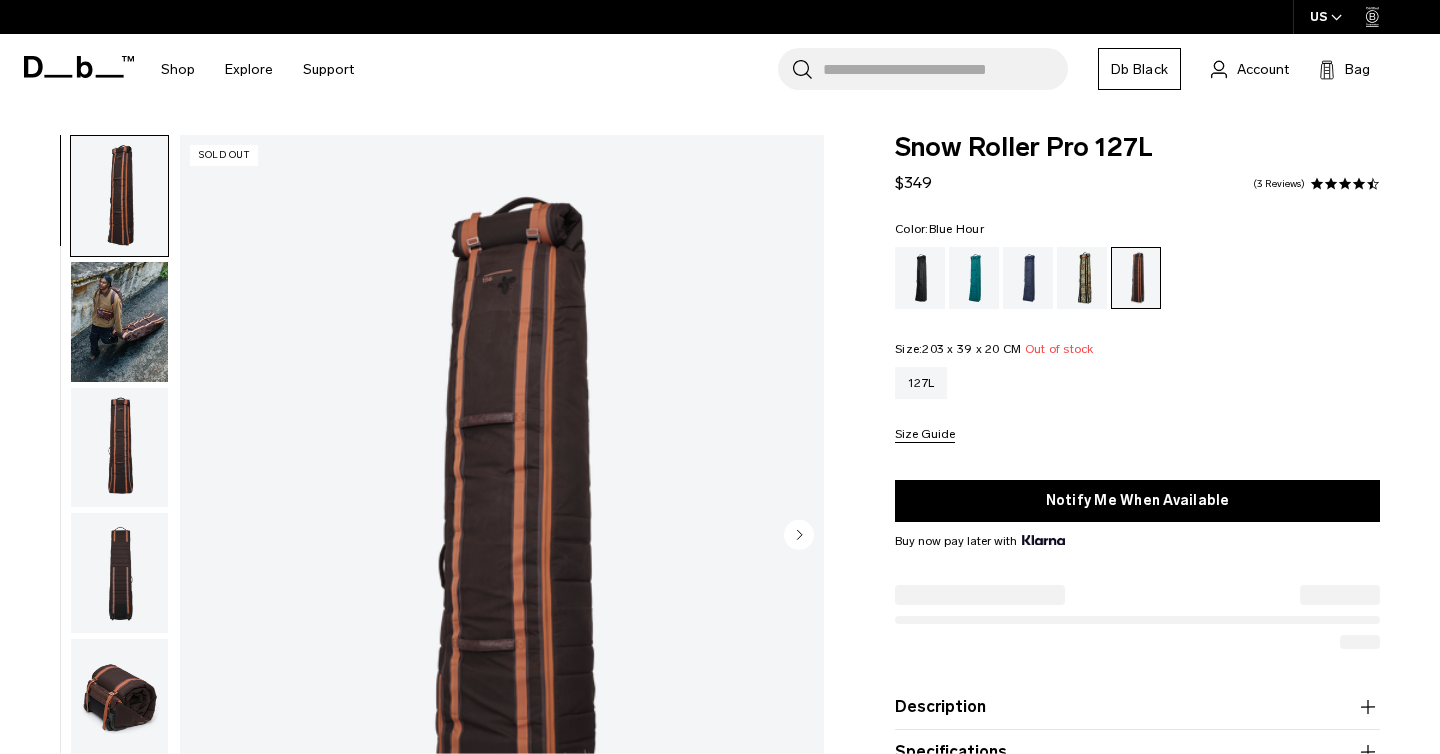 scroll, scrollTop: 0, scrollLeft: 0, axis: both 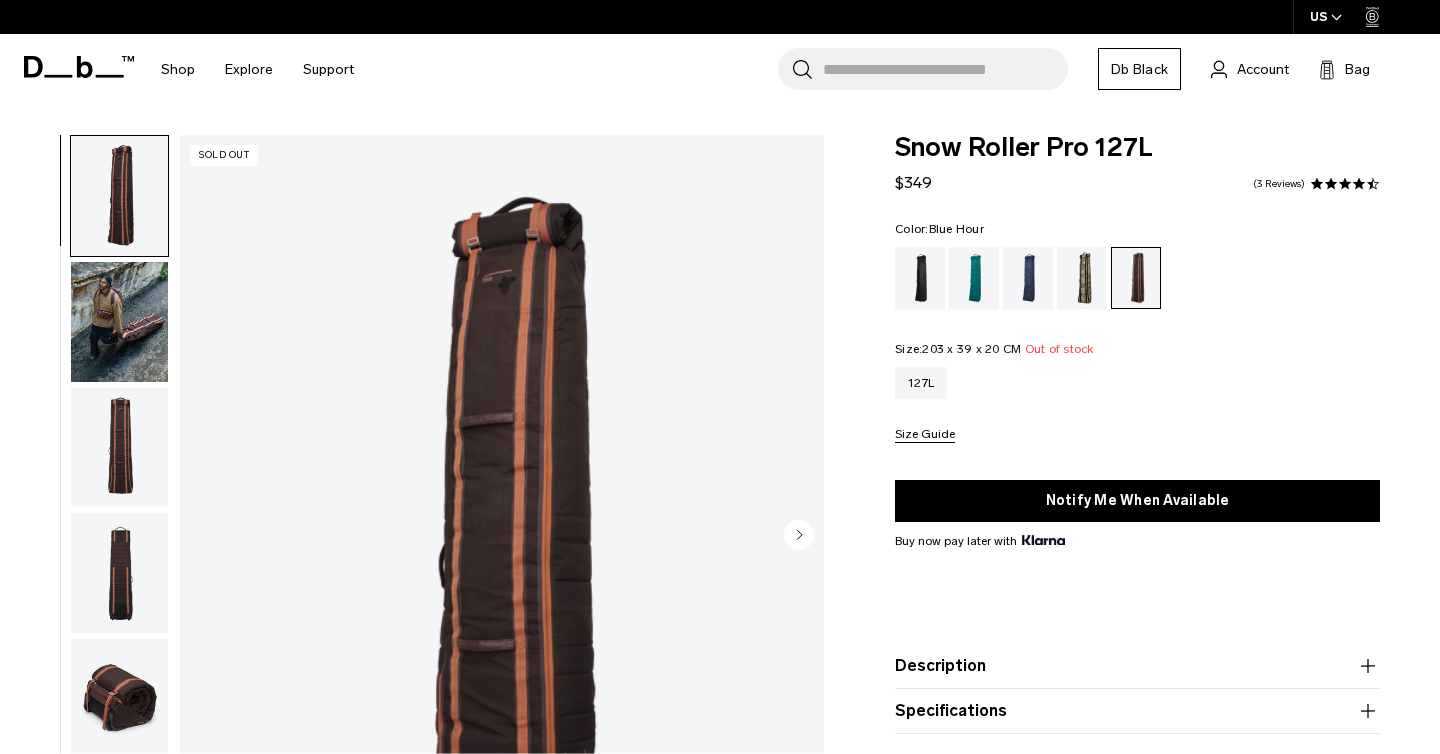click at bounding box center [1028, 278] 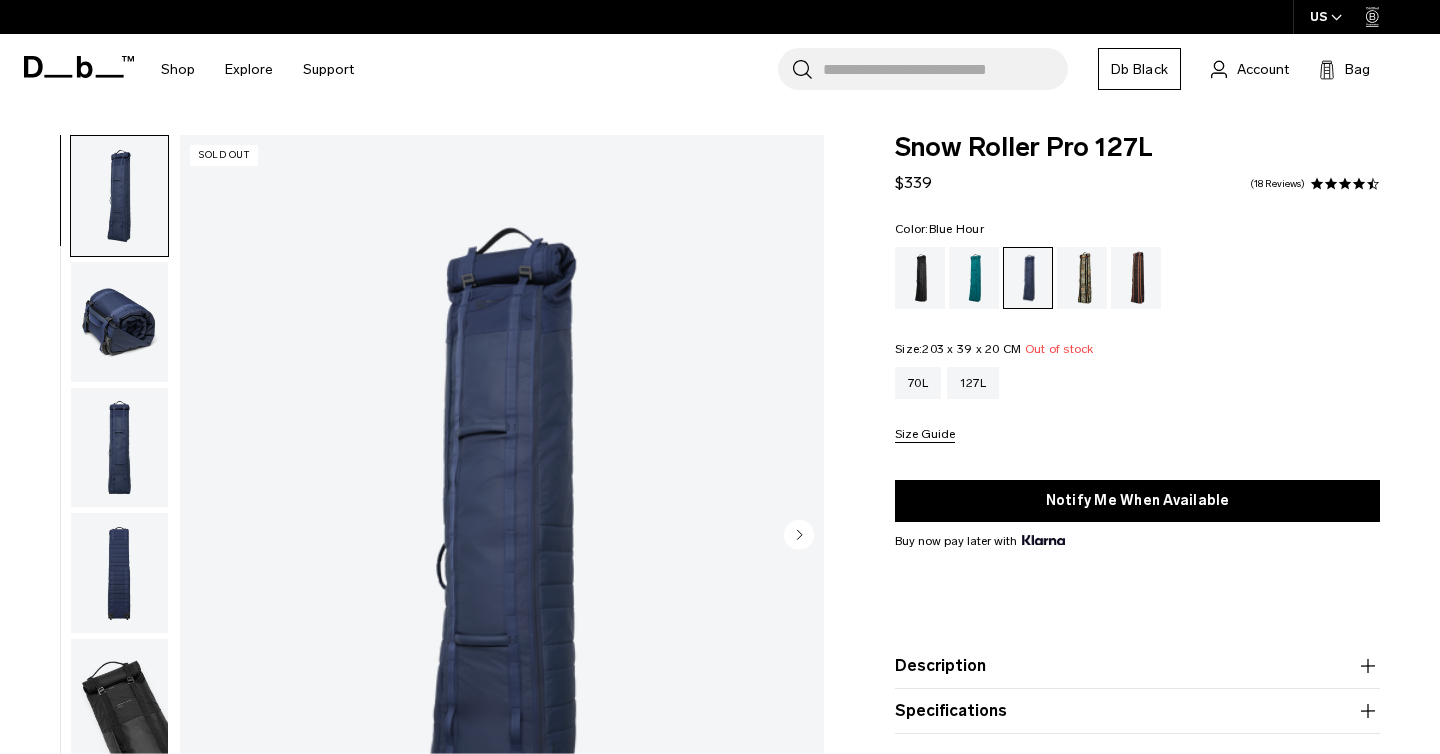 scroll, scrollTop: 129, scrollLeft: 0, axis: vertical 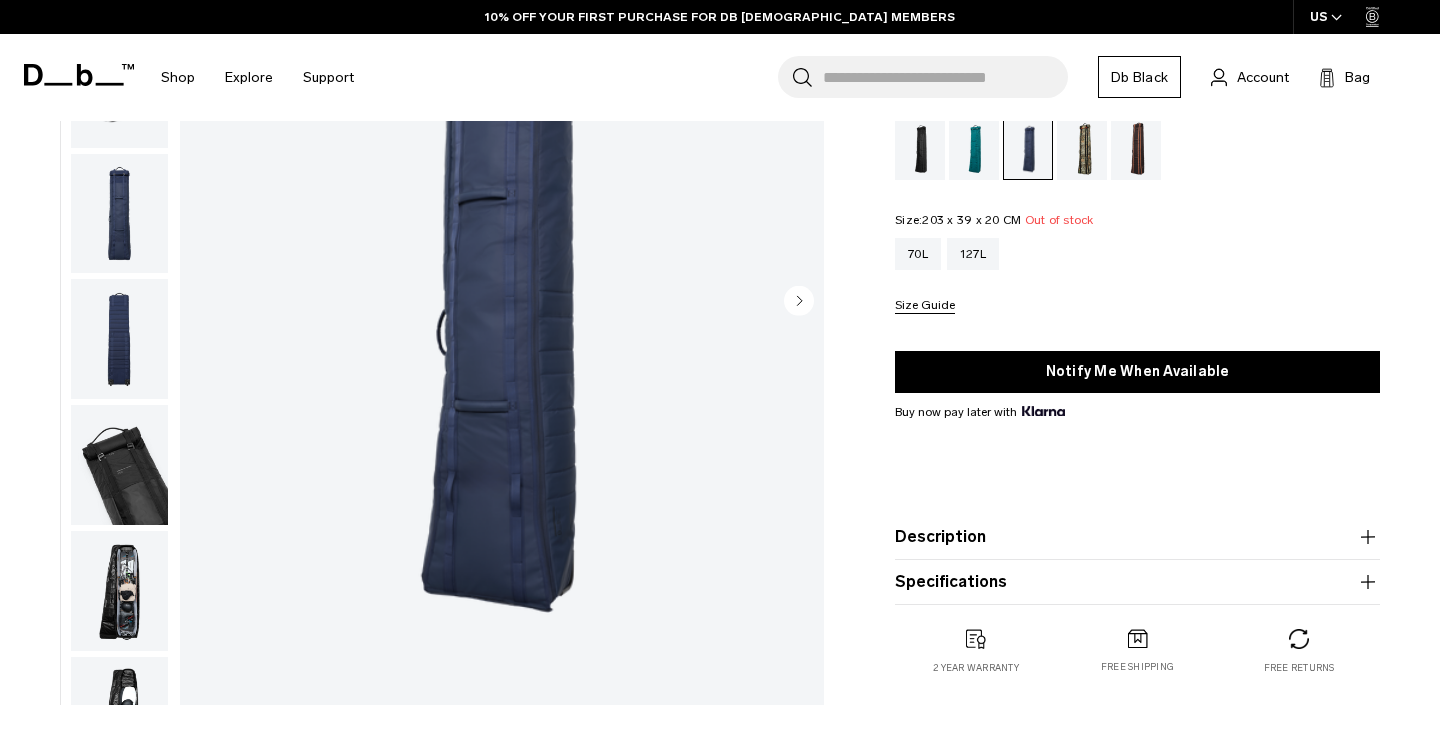 click at bounding box center (119, 591) 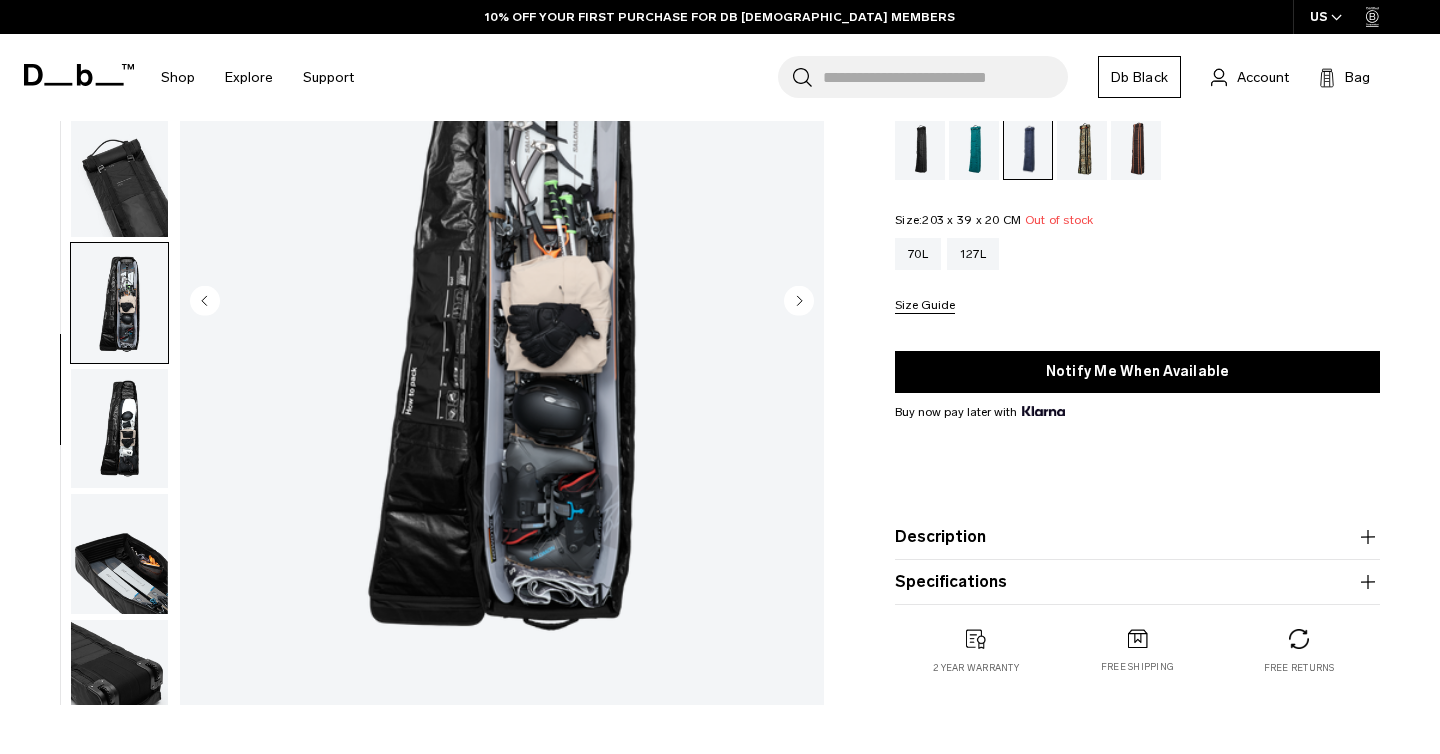 scroll, scrollTop: 282, scrollLeft: 0, axis: vertical 